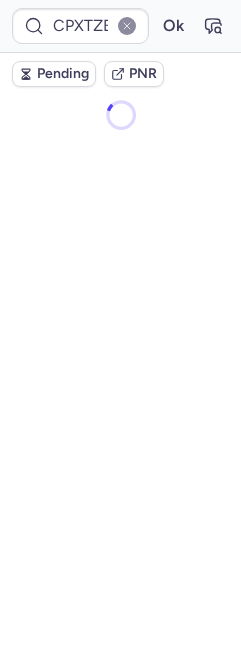 scroll, scrollTop: 0, scrollLeft: 0, axis: both 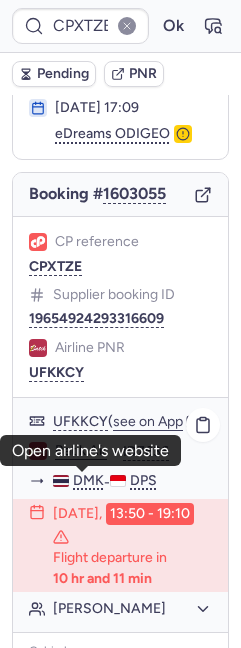 click on "Batik Air" 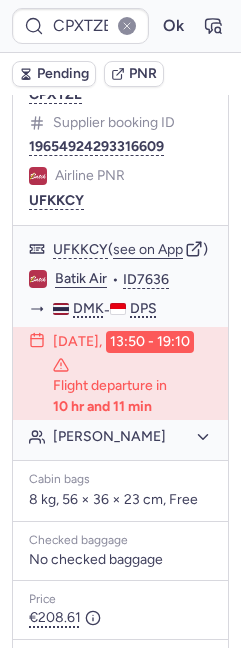 scroll, scrollTop: 304, scrollLeft: 0, axis: vertical 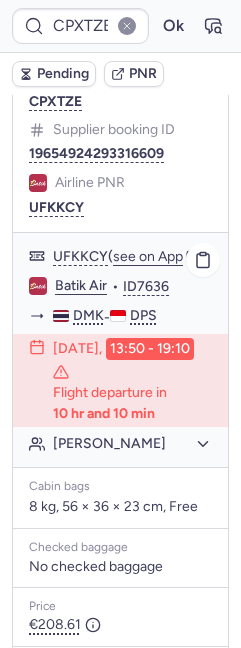 click on "[PERSON_NAME]" 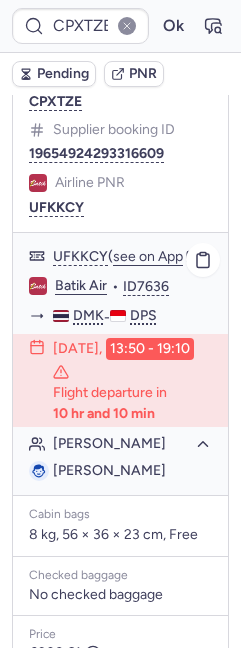 drag, startPoint x: 55, startPoint y: 537, endPoint x: 111, endPoint y: 536, distance: 56.008926 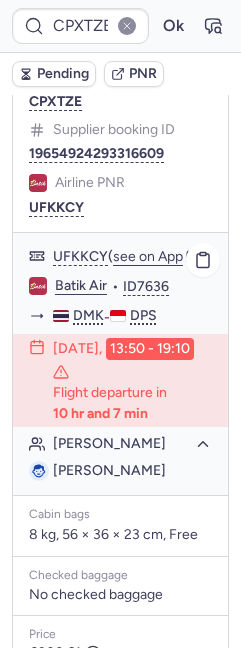 drag, startPoint x: 54, startPoint y: 512, endPoint x: 197, endPoint y: 510, distance: 143.01399 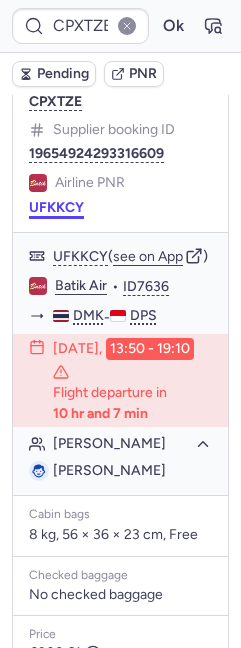 click on "UFKKCY" at bounding box center [56, 208] 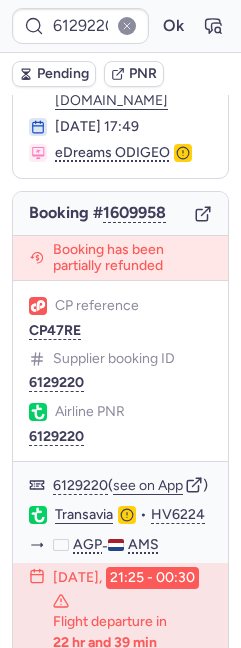 scroll, scrollTop: 146, scrollLeft: 0, axis: vertical 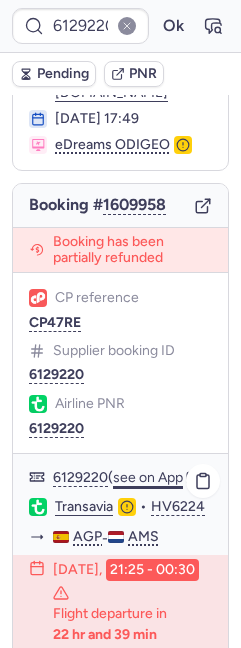 click on "see on App" 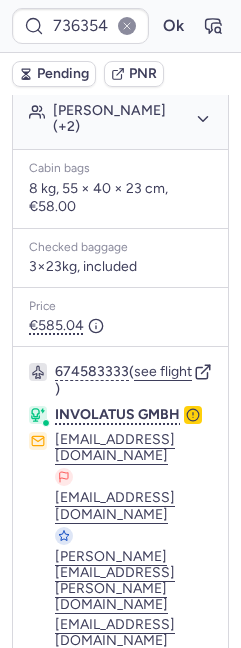 scroll, scrollTop: 588, scrollLeft: 0, axis: vertical 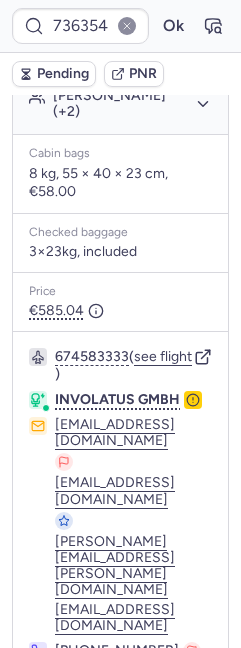 type on "CPLNOE" 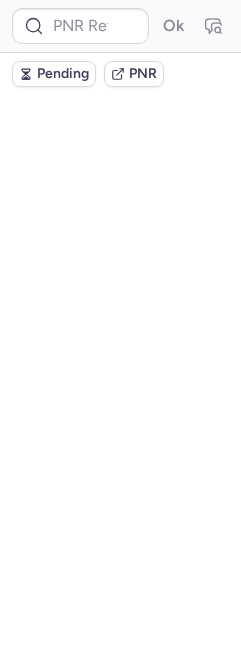 scroll, scrollTop: 0, scrollLeft: 0, axis: both 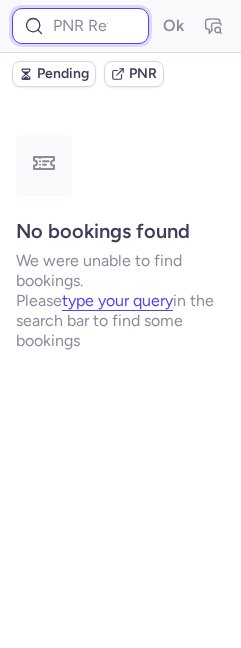 click at bounding box center (80, 26) 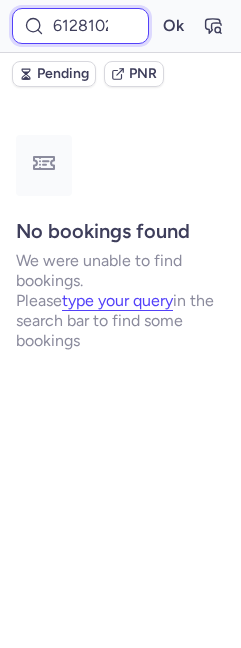 scroll, scrollTop: 0, scrollLeft: 5, axis: horizontal 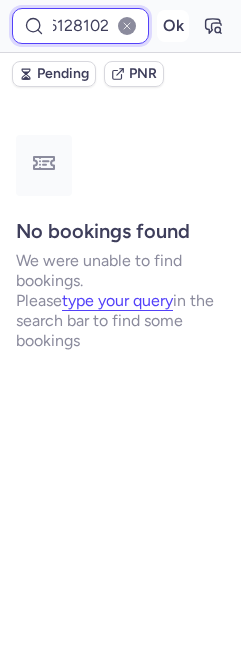 type on "6128102" 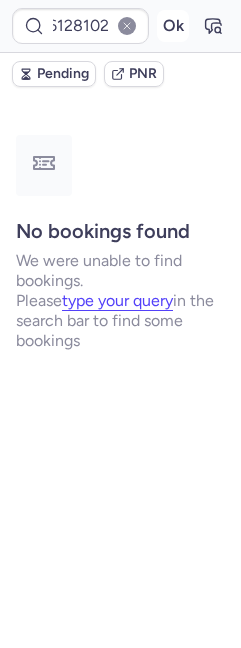 click on "Ok" at bounding box center (173, 26) 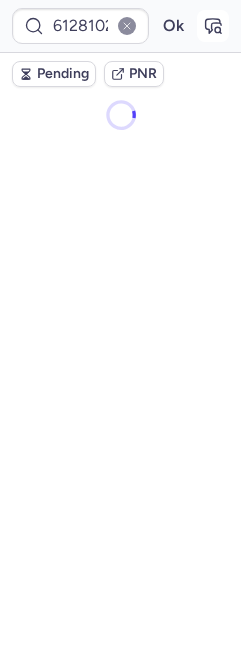 click 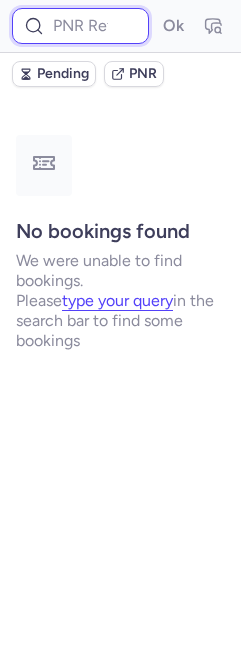 click at bounding box center (80, 26) 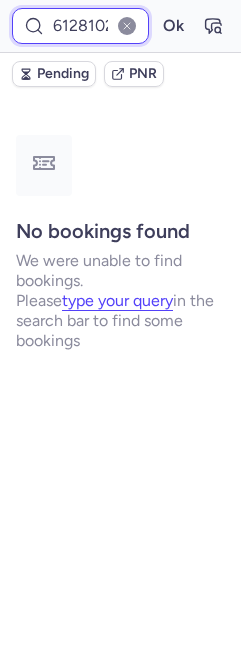 scroll, scrollTop: 0, scrollLeft: 5, axis: horizontal 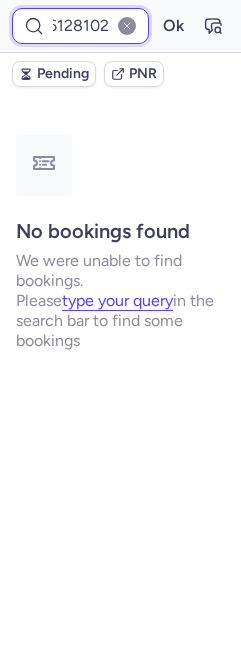 type on "6128102" 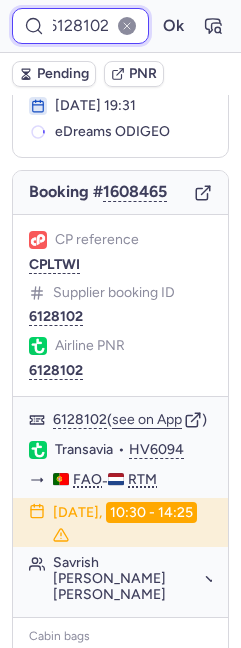 scroll, scrollTop: 195, scrollLeft: 0, axis: vertical 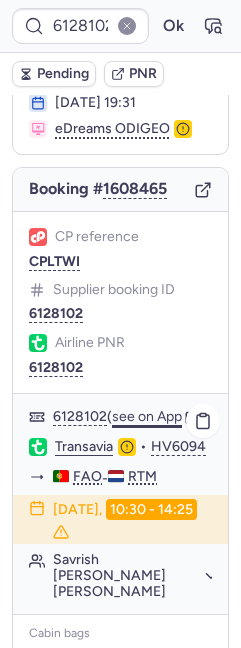click on "see on App" 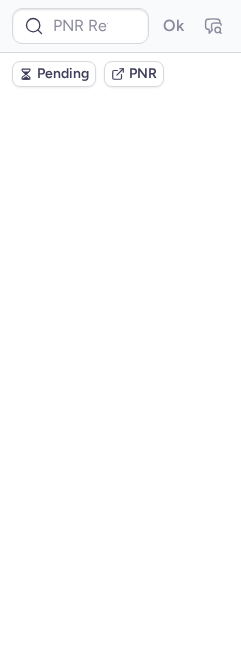scroll, scrollTop: 0, scrollLeft: 0, axis: both 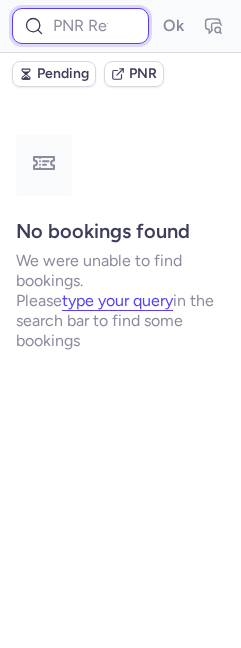 click at bounding box center (80, 26) 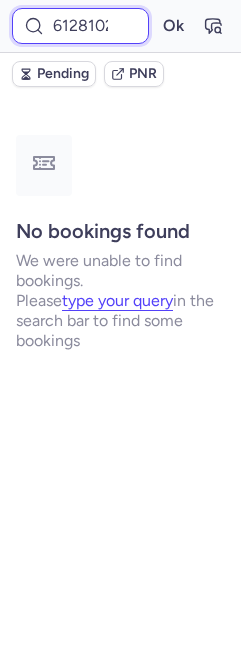 scroll, scrollTop: 0, scrollLeft: 5, axis: horizontal 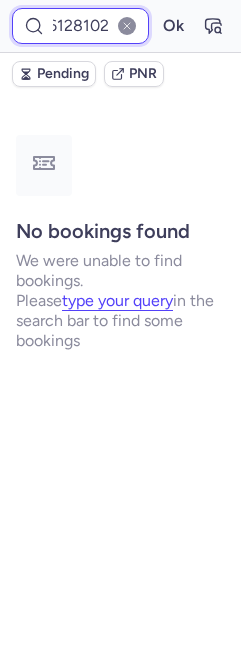 type on "6128102" 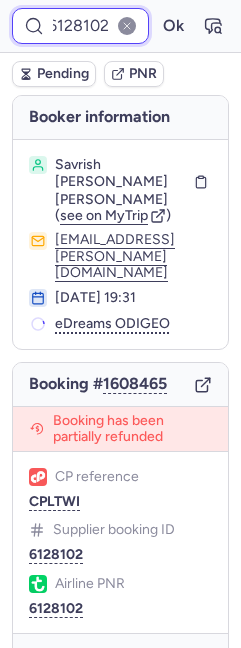 scroll, scrollTop: 258, scrollLeft: 0, axis: vertical 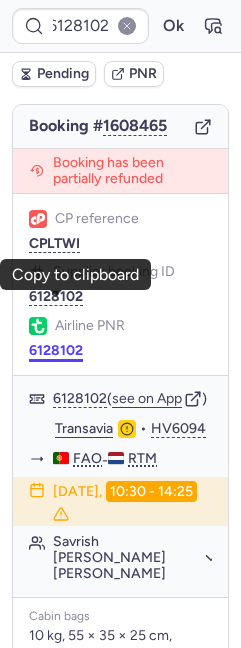 click on "6128102" at bounding box center [56, 351] 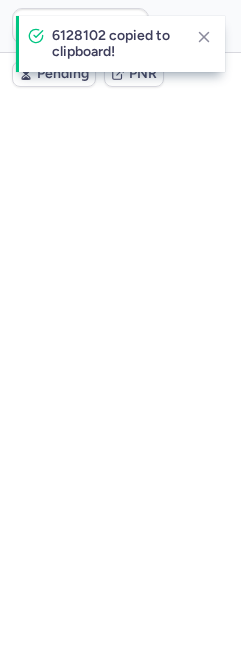 scroll, scrollTop: 0, scrollLeft: 0, axis: both 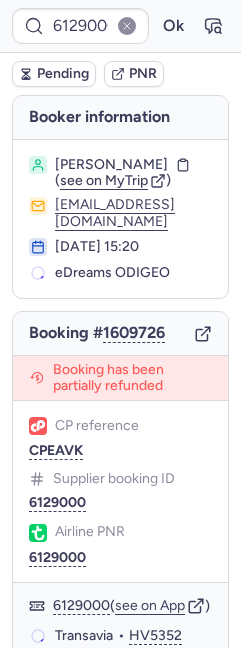 type on "CPLNOE" 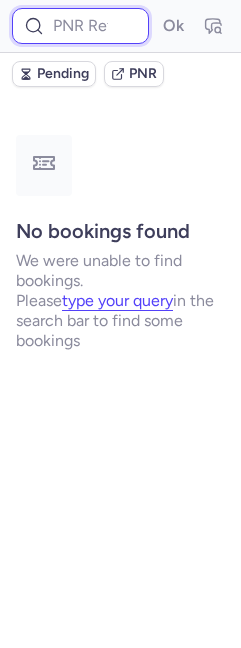 click at bounding box center [80, 26] 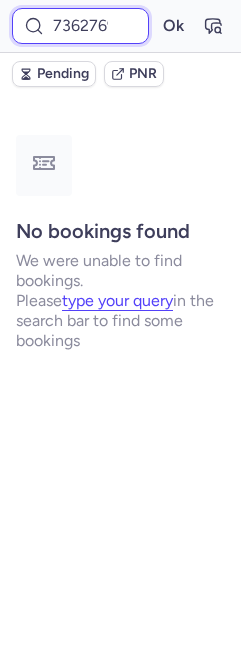 scroll, scrollTop: 0, scrollLeft: 6, axis: horizontal 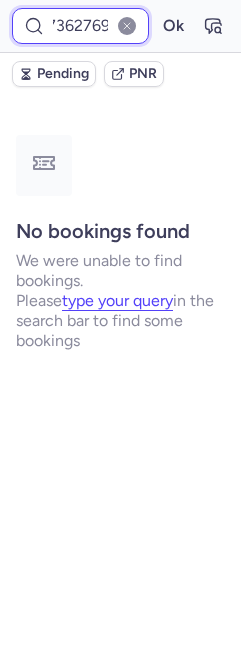 type on "7362769" 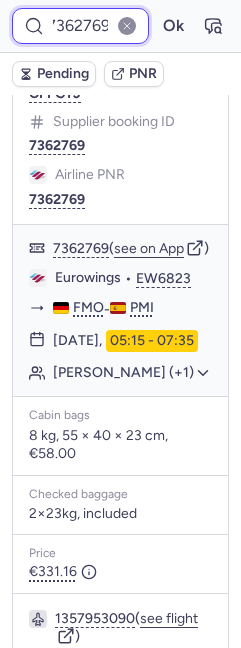 scroll, scrollTop: 318, scrollLeft: 0, axis: vertical 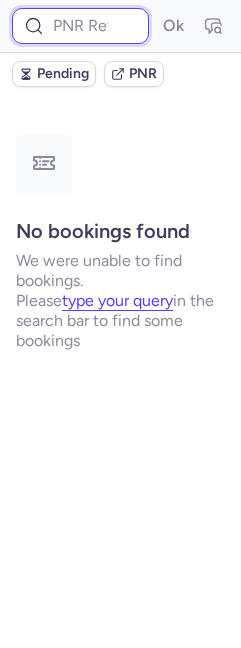 click at bounding box center (80, 26) 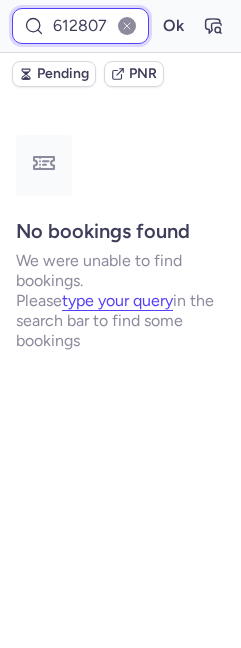 scroll, scrollTop: 0, scrollLeft: 7, axis: horizontal 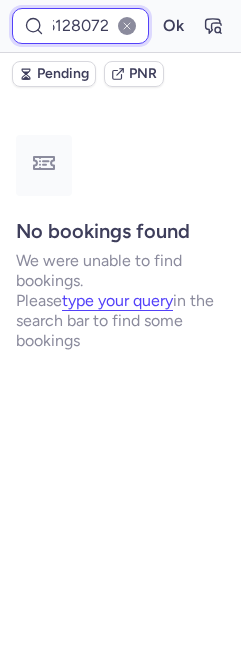 type on "6128072" 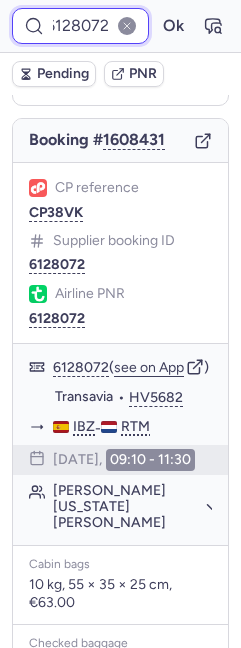 scroll, scrollTop: 231, scrollLeft: 0, axis: vertical 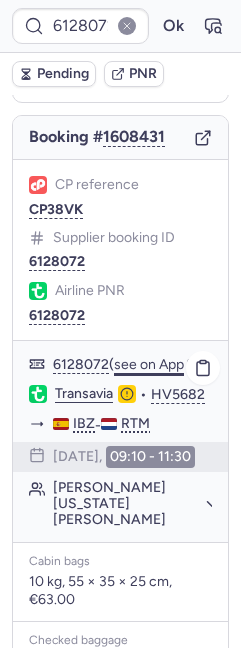 click on "see on App" 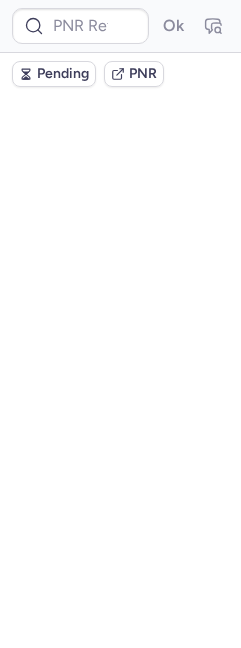 scroll, scrollTop: 0, scrollLeft: 0, axis: both 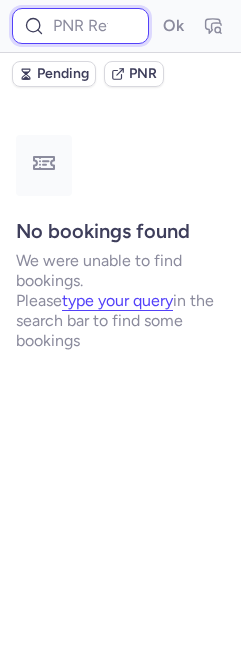 click at bounding box center (80, 26) 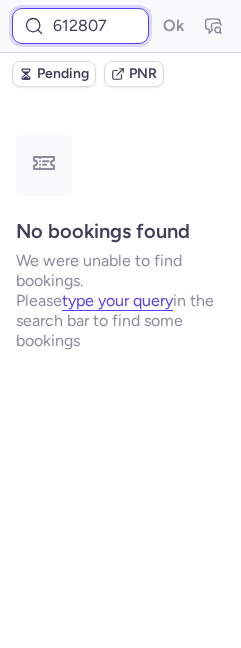 scroll, scrollTop: 0, scrollLeft: 7, axis: horizontal 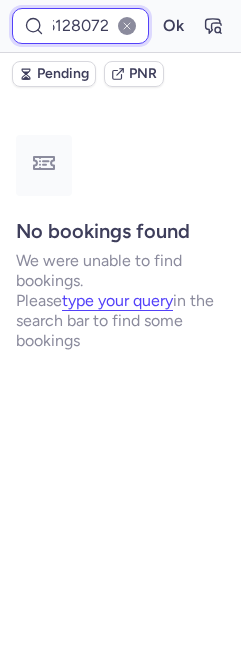 type on "6128072" 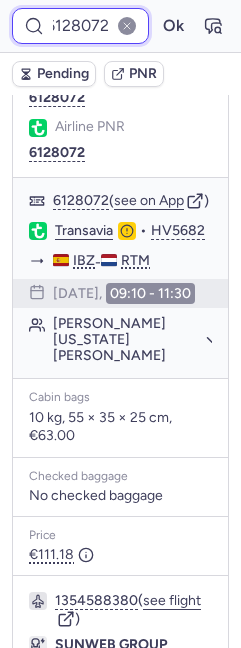 scroll, scrollTop: 439, scrollLeft: 0, axis: vertical 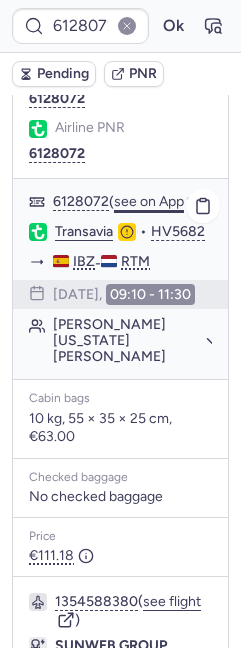 click on "see on App" 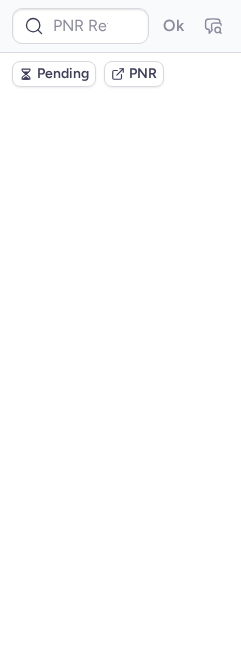 scroll, scrollTop: 0, scrollLeft: 0, axis: both 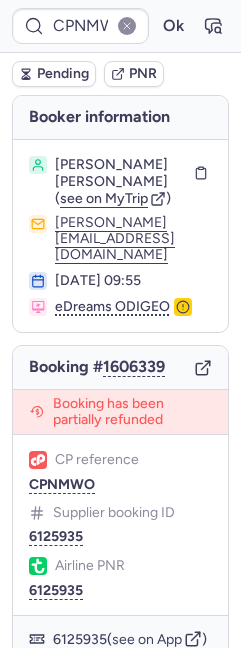 type on "CPLNOE" 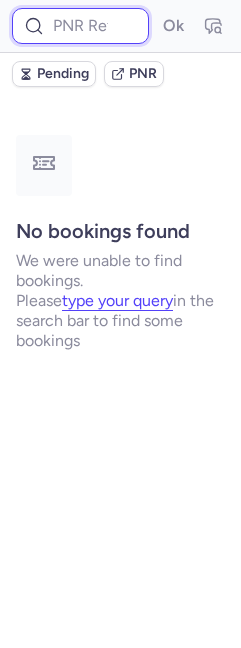 click at bounding box center [80, 26] 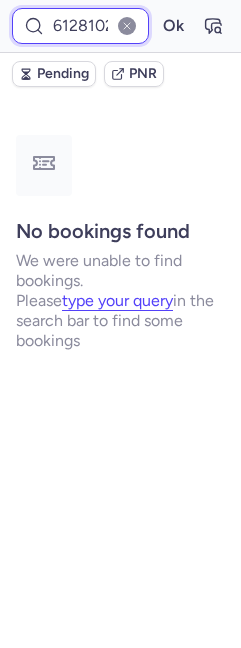 scroll, scrollTop: 0, scrollLeft: 5, axis: horizontal 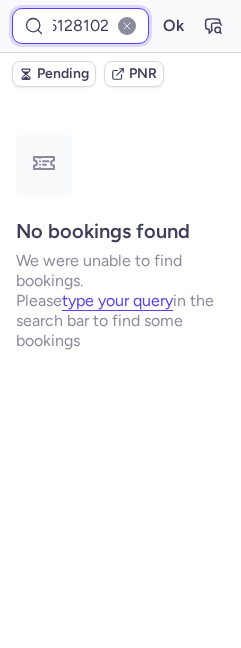 type on "6128102" 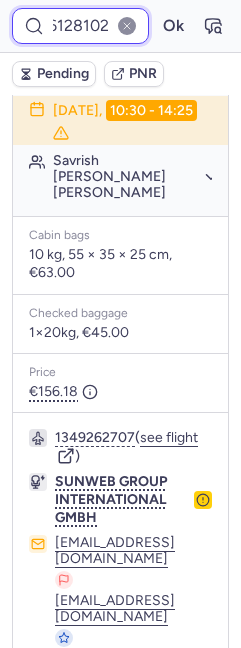 scroll, scrollTop: 689, scrollLeft: 0, axis: vertical 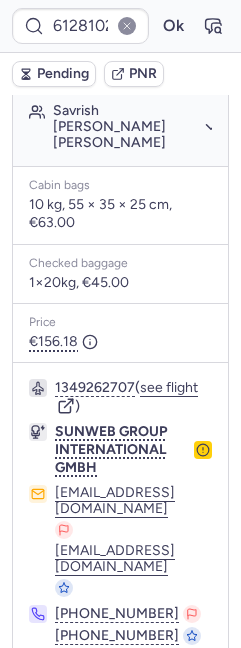 click 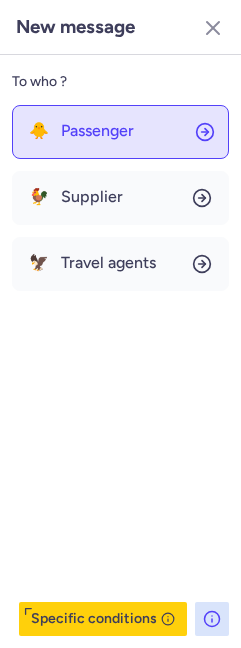 click on "🐥 Passenger" 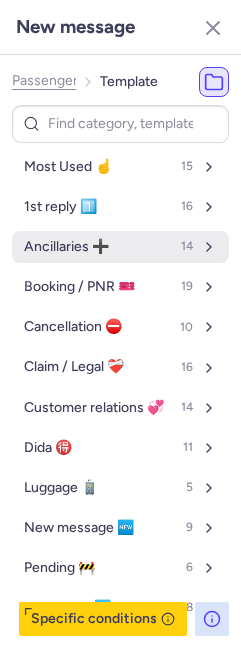 click on "Ancillaries ➕" at bounding box center (66, 247) 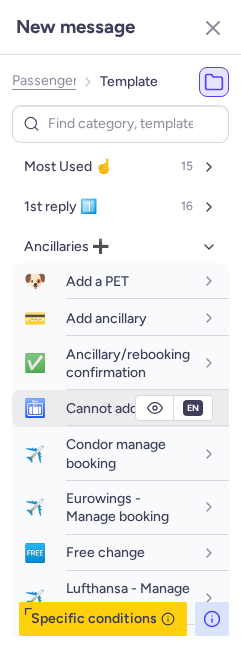 click on "Cannot add luggage" at bounding box center [147, 408] 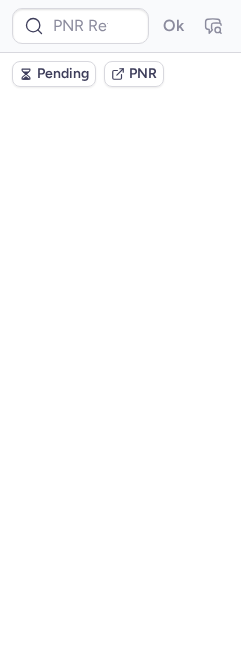scroll, scrollTop: 0, scrollLeft: 0, axis: both 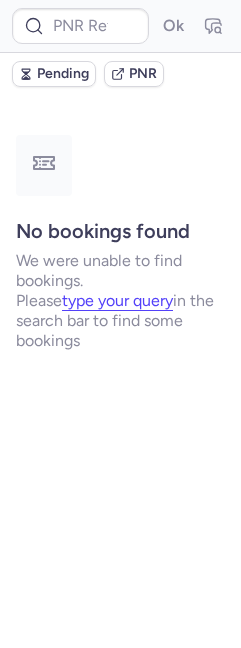 type on "CPLNOE" 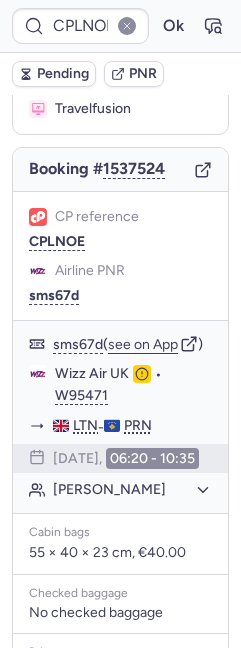 scroll, scrollTop: 477, scrollLeft: 0, axis: vertical 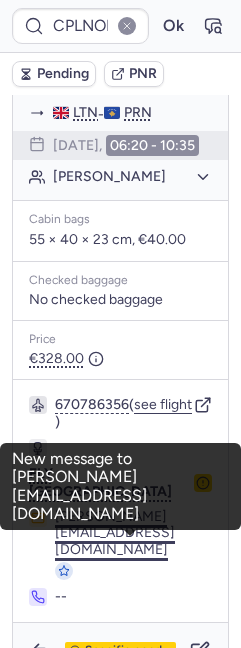 click on "[PERSON_NAME][EMAIL_ADDRESS][DOMAIN_NAME]" at bounding box center (133, 533) 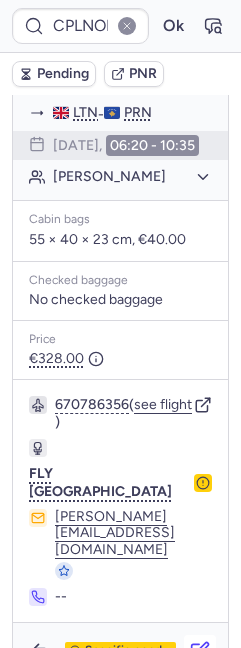 click 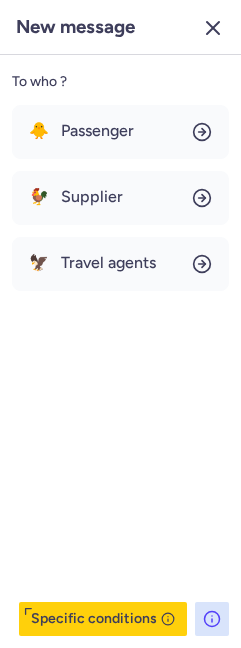 click 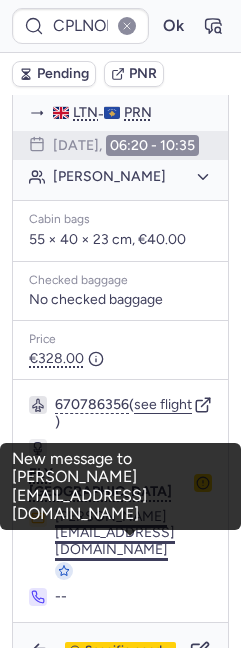 click on "[PERSON_NAME][EMAIL_ADDRESS][DOMAIN_NAME]" at bounding box center [133, 533] 